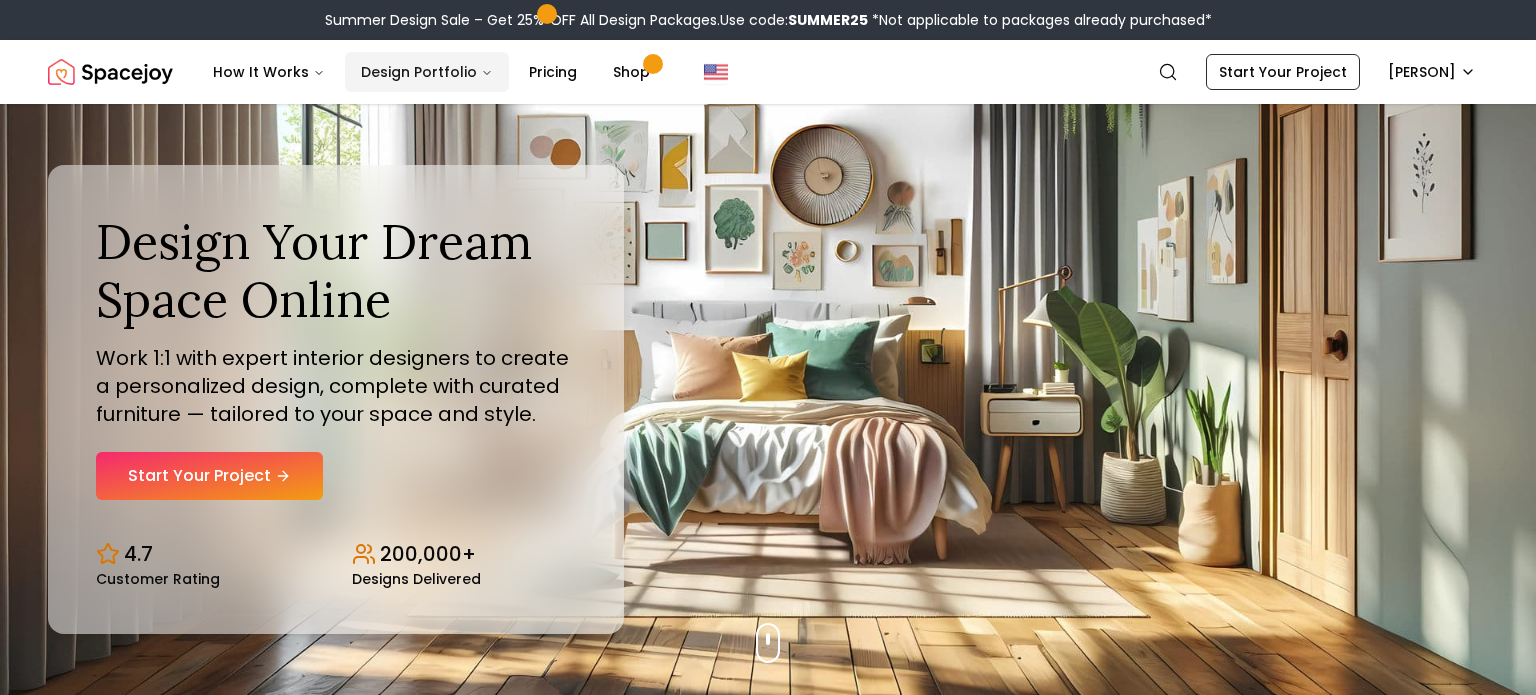 scroll, scrollTop: 0, scrollLeft: 0, axis: both 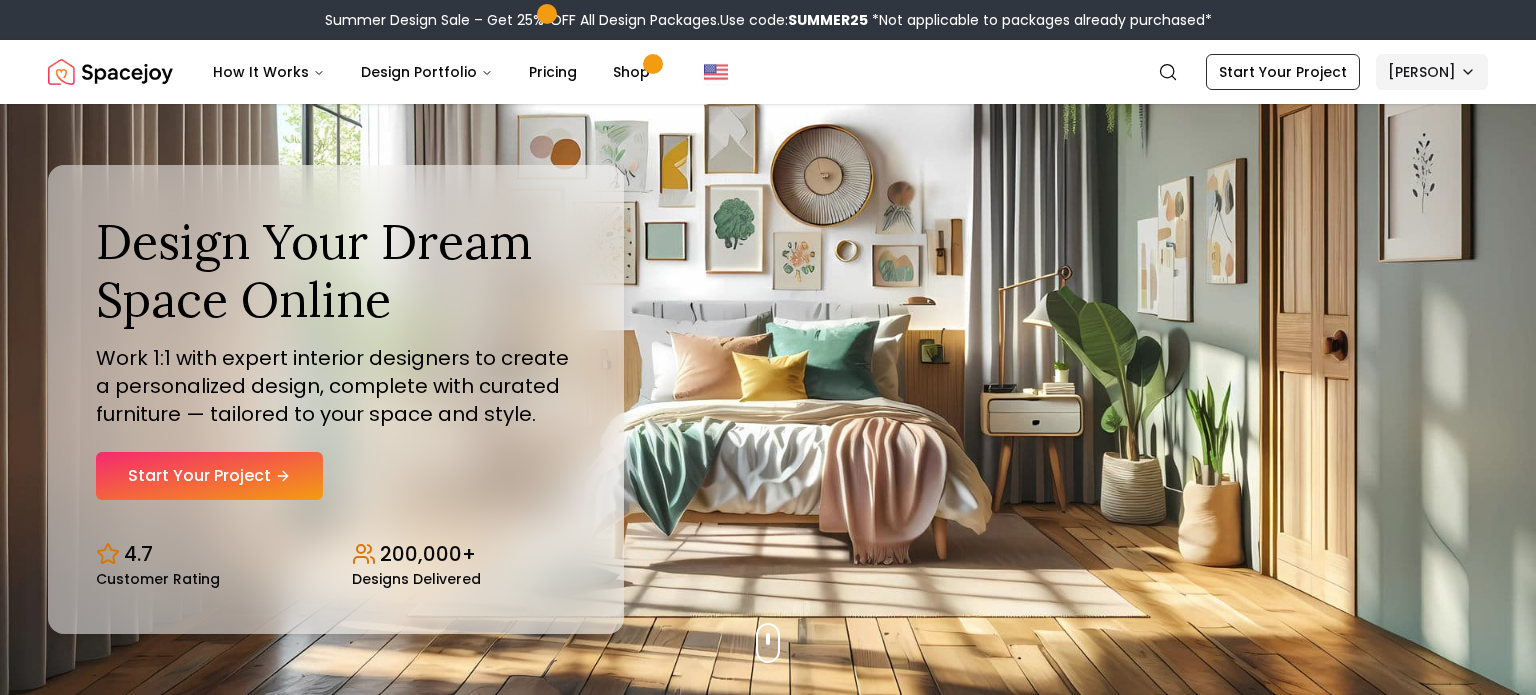 click on "Summer Design Sale – Get 25% OFF All Design Packages. Use code: SUMMER25 *Not applicable to packages already purchased* Spacejoy How It Works Design Portfolio Pricing Shop Start Your Project [PERSON] Design Your Dream Space Online Work 1:1 with expert interior designers to create a personalized design, complete with curated furniture — tailored to your space and style. Start Your Project 4.7 Customer Rating 200,000+ Designs Delivered Design Your Dream Space Online Work 1:1 with expert interior designers to create a personalized design, complete with curated furniture — tailored to your space and style. Start Your Project 4.7 Customer Rating 200,000+ Designs Delivered Summer Design Sale Get 25% OFF on all Design Packages Get Started Mid-Summer Style Event Up to 60% OFF on Furniture & Decor Shop Now Get Matched with Expert Interior Designers Online! [PERSON] Designer [PERSON] Designer [PERSON] Designer [PERSON] Designer [PERSON] Designer" at bounding box center [768, 6018] 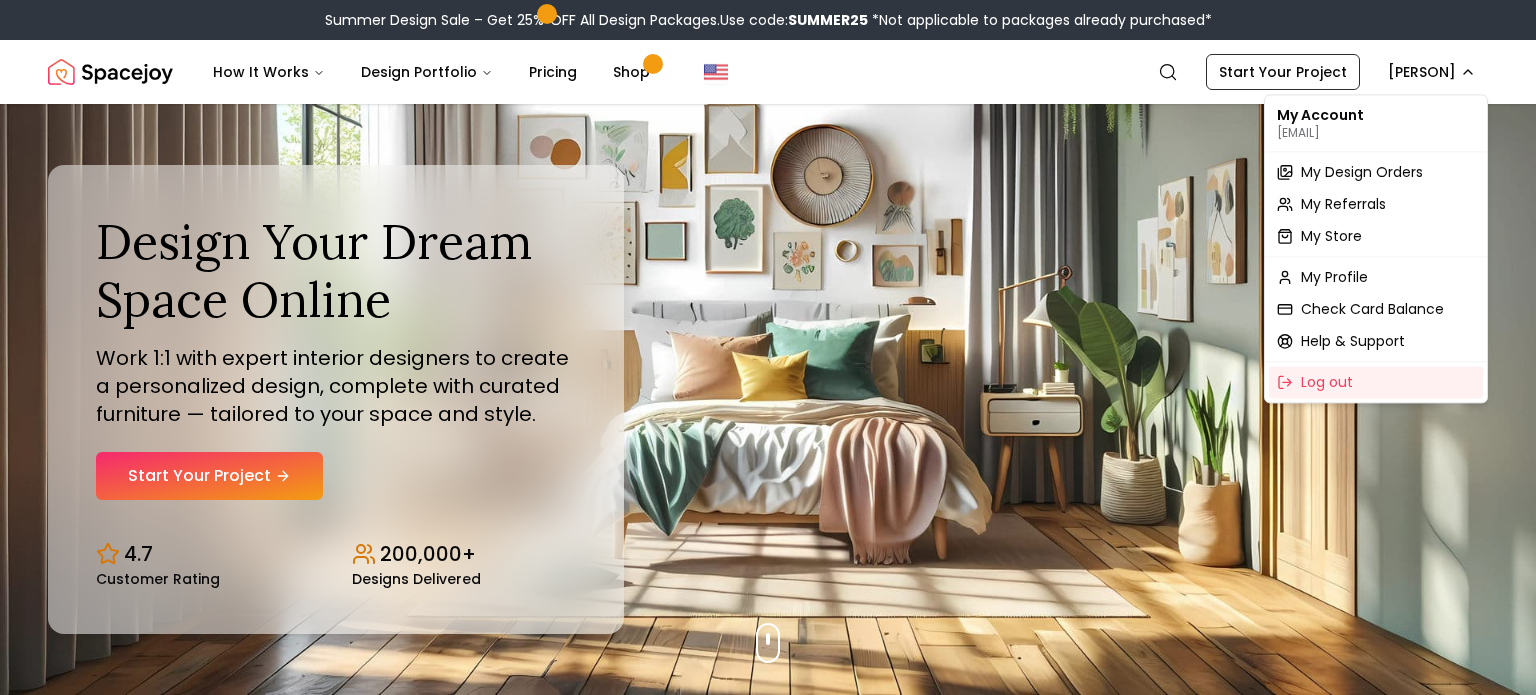 scroll, scrollTop: 0, scrollLeft: 0, axis: both 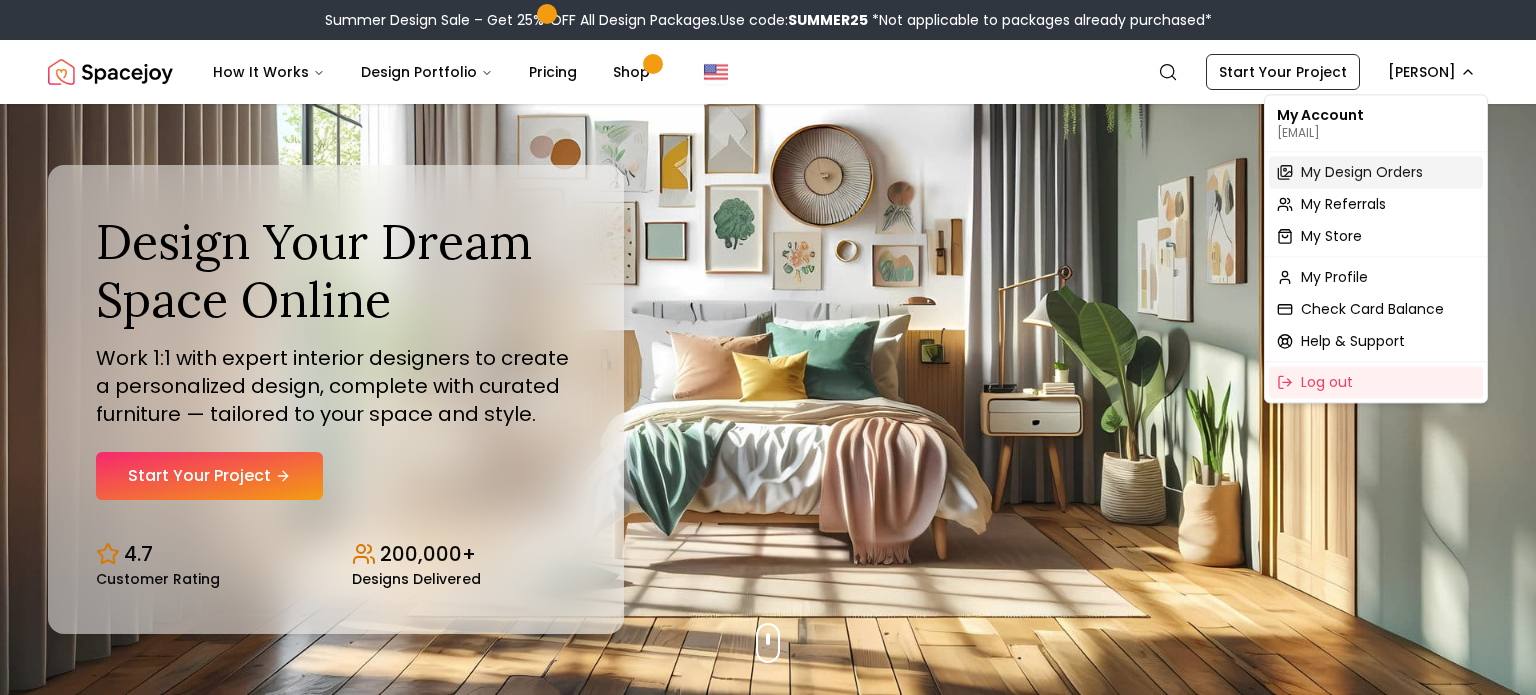click on "My Design Orders" at bounding box center [1362, 172] 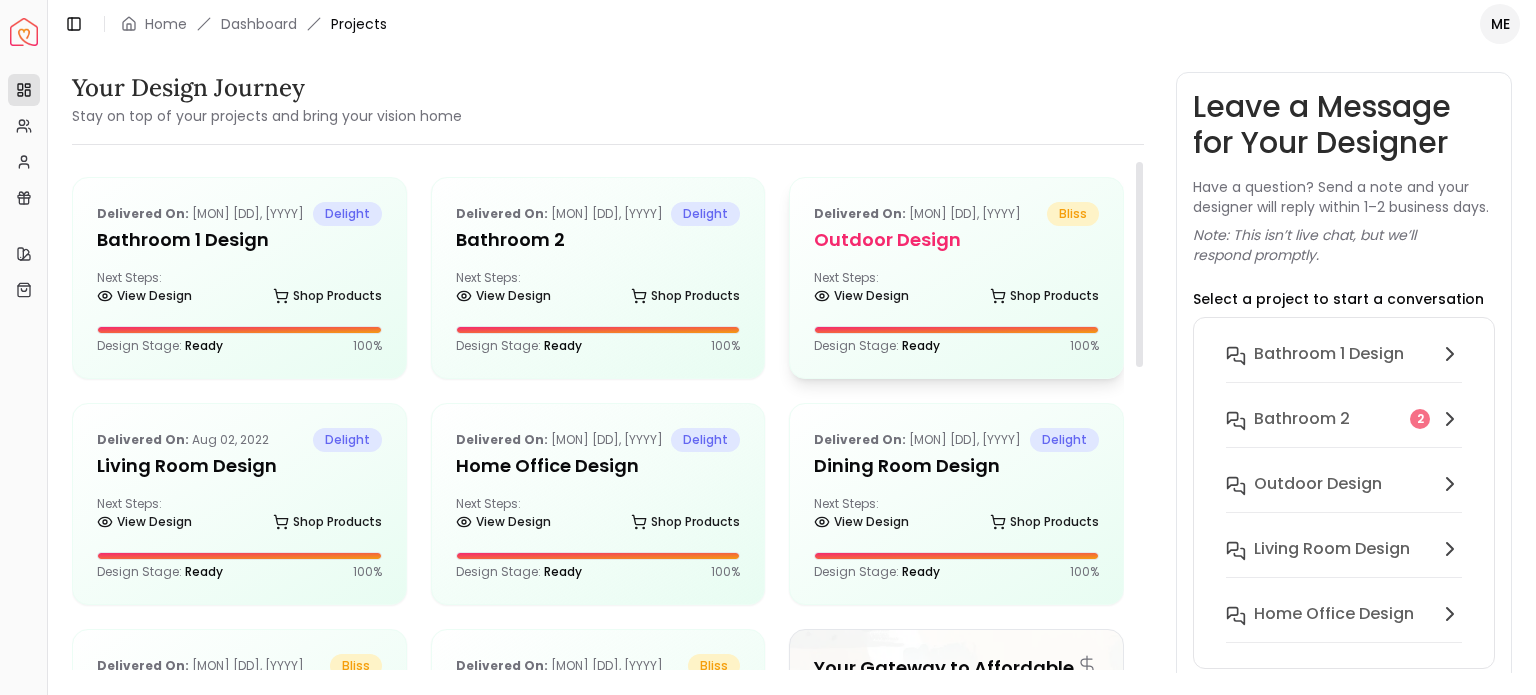 click on "Outdoor Design" at bounding box center (956, 240) 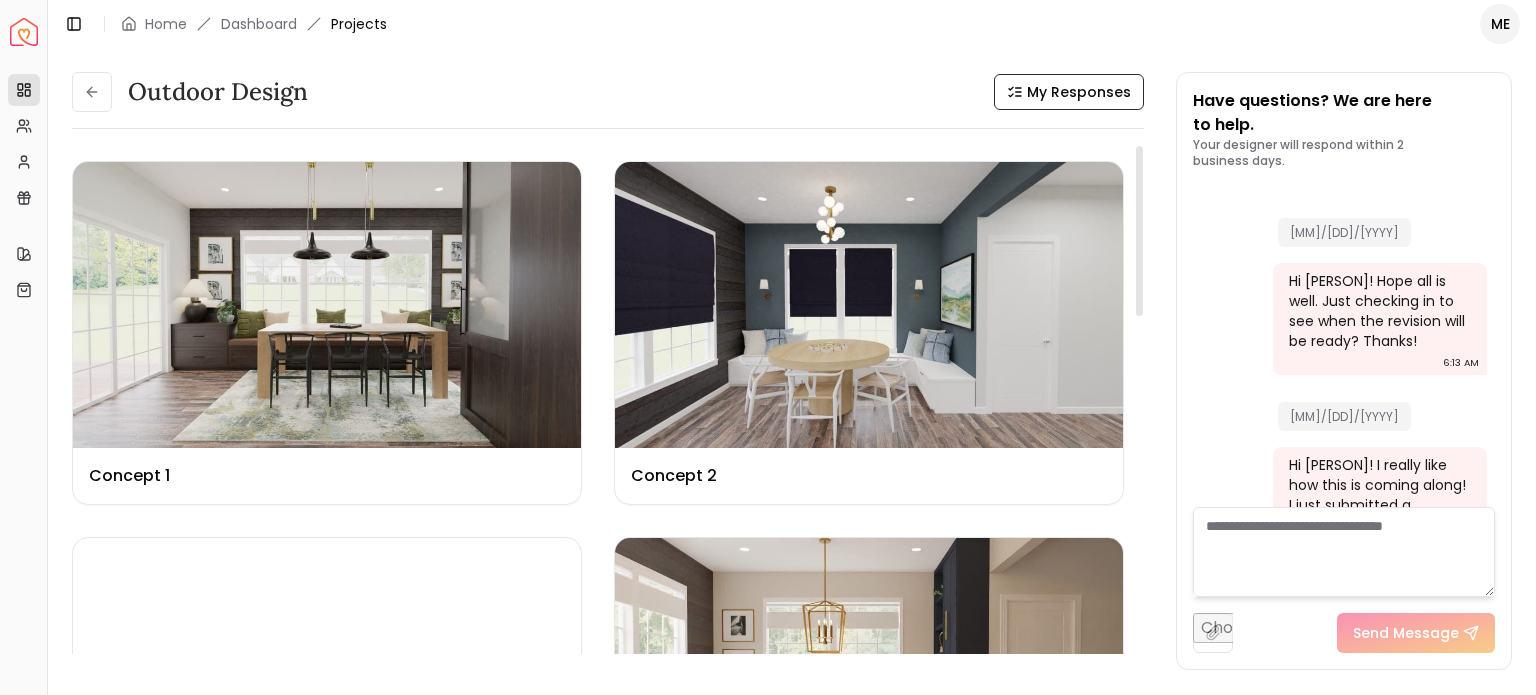 scroll, scrollTop: 6160, scrollLeft: 0, axis: vertical 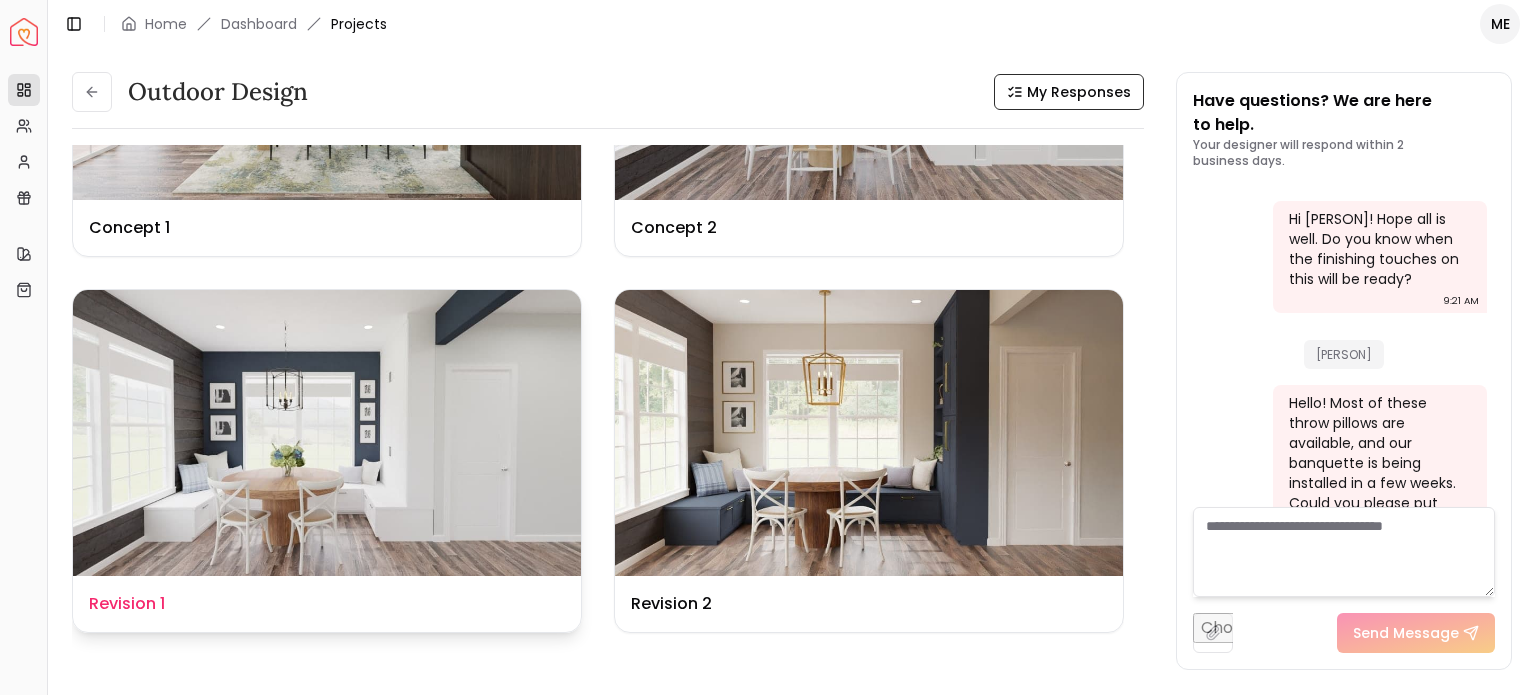 click at bounding box center [327, 433] 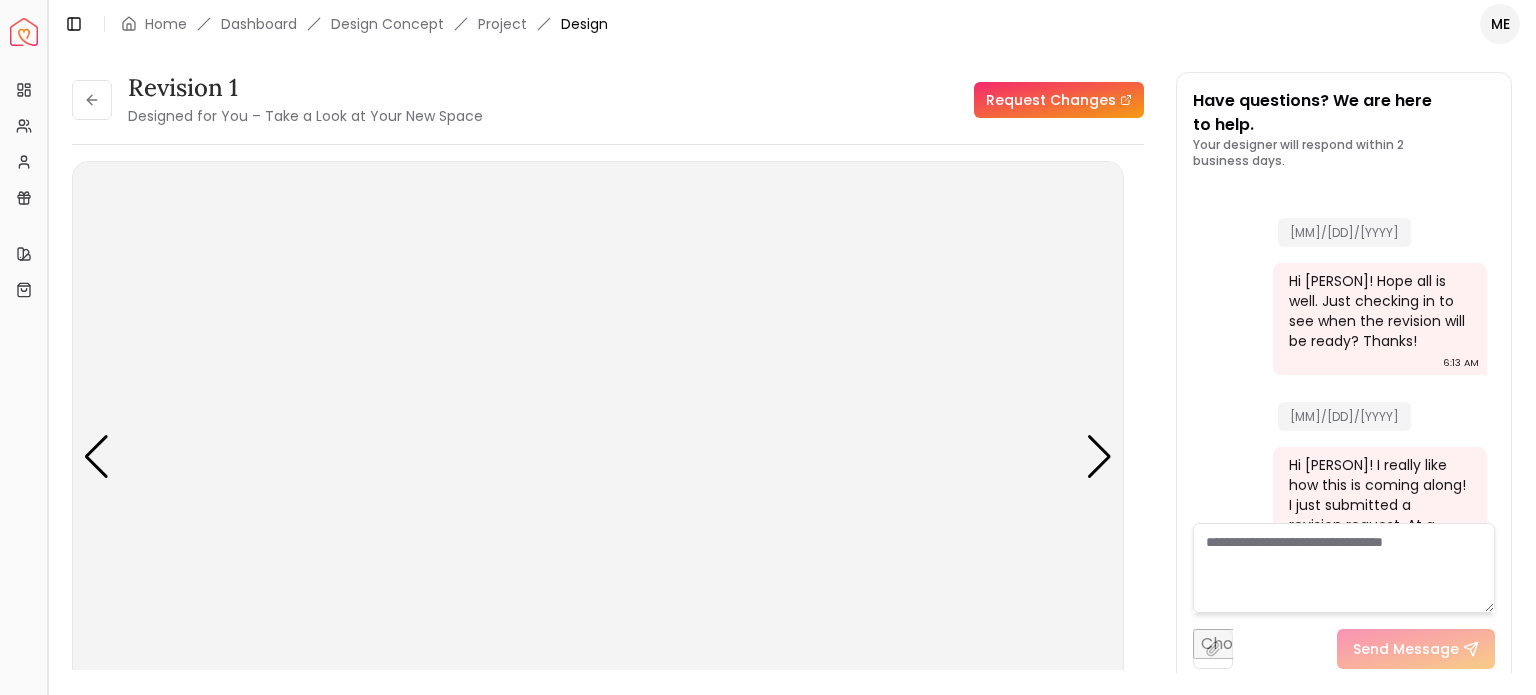 scroll, scrollTop: 6144, scrollLeft: 0, axis: vertical 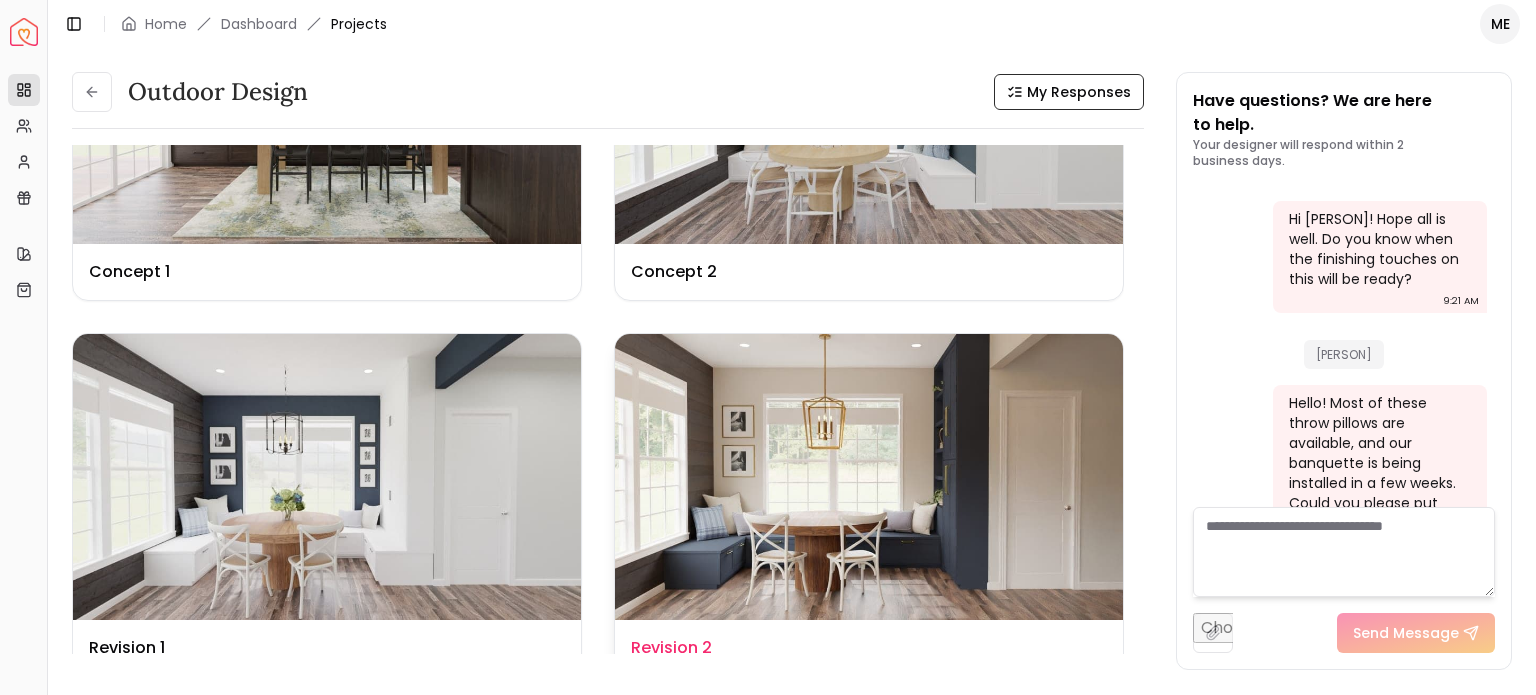 click at bounding box center [869, 477] 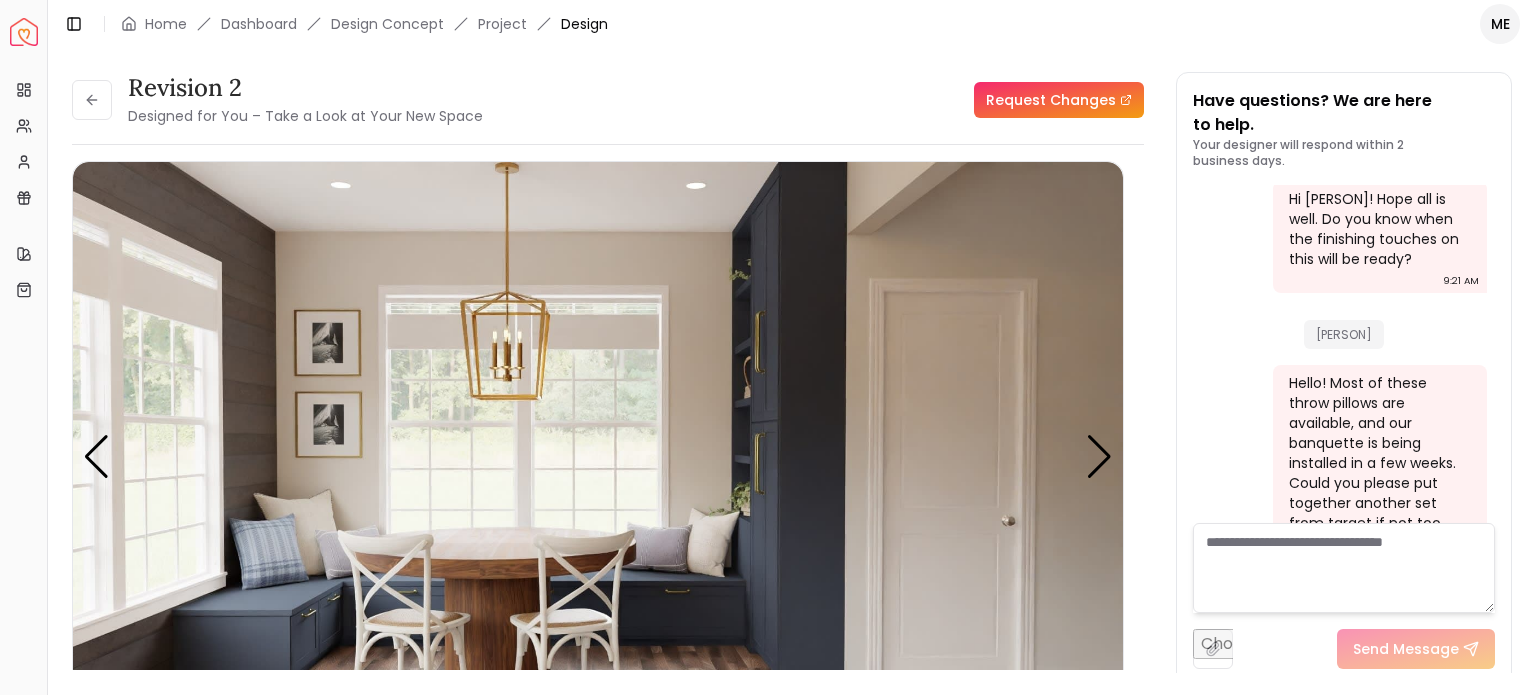 scroll, scrollTop: 6144, scrollLeft: 0, axis: vertical 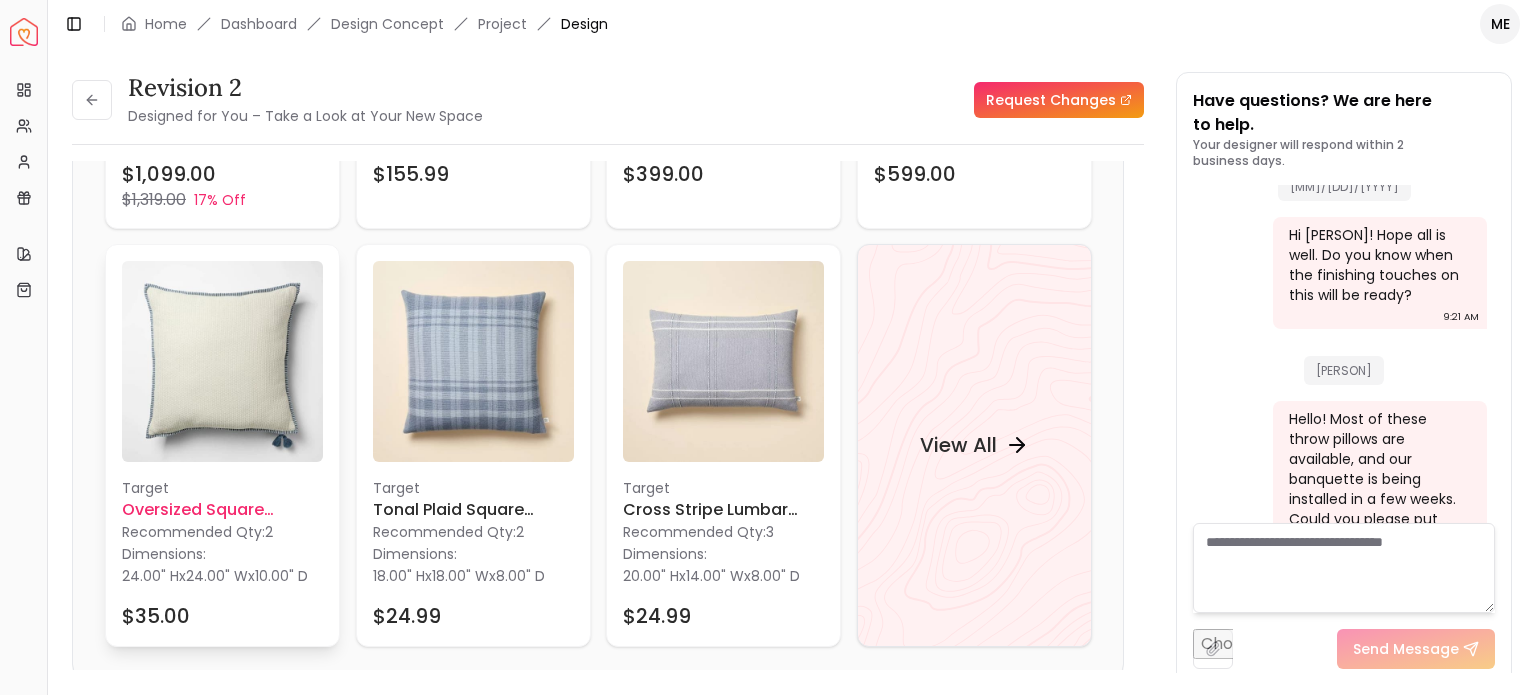 click at bounding box center [222, 361] 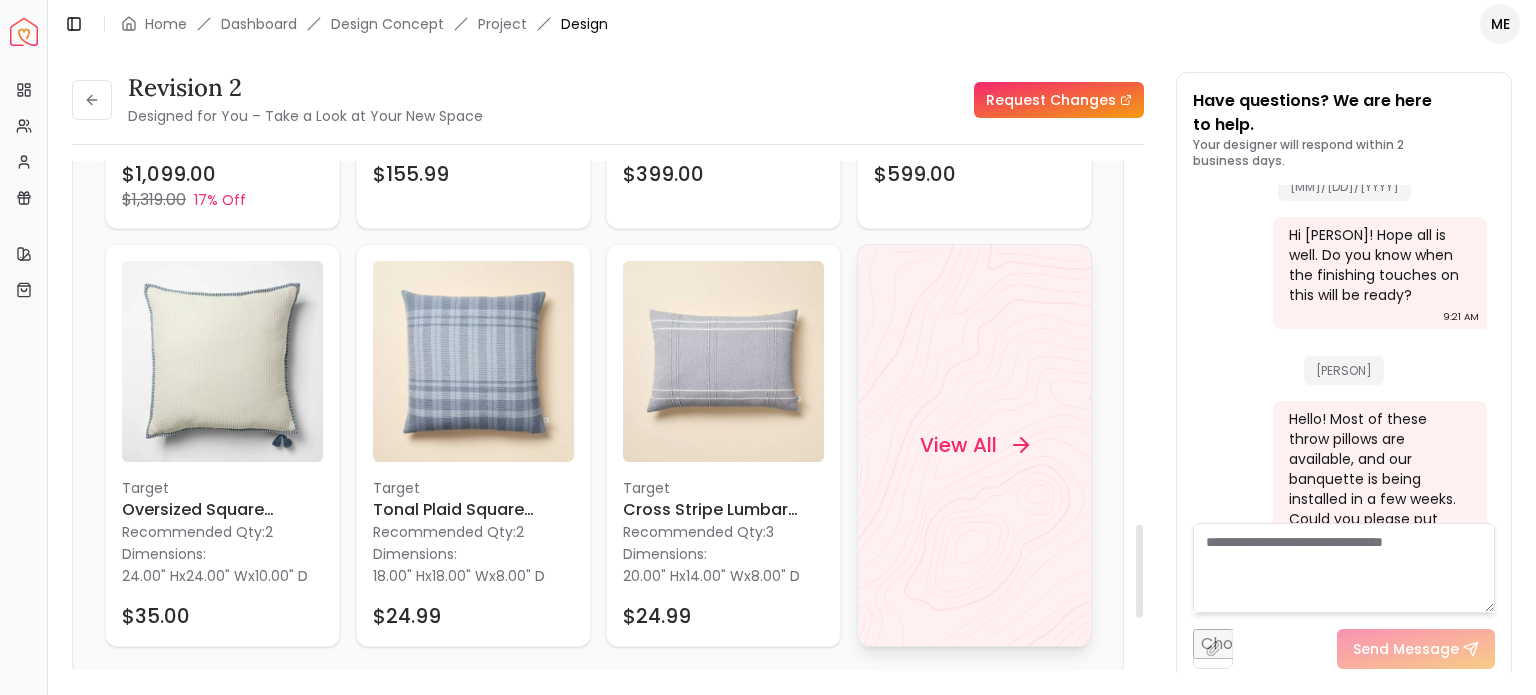 click on "View All" at bounding box center (957, 445) 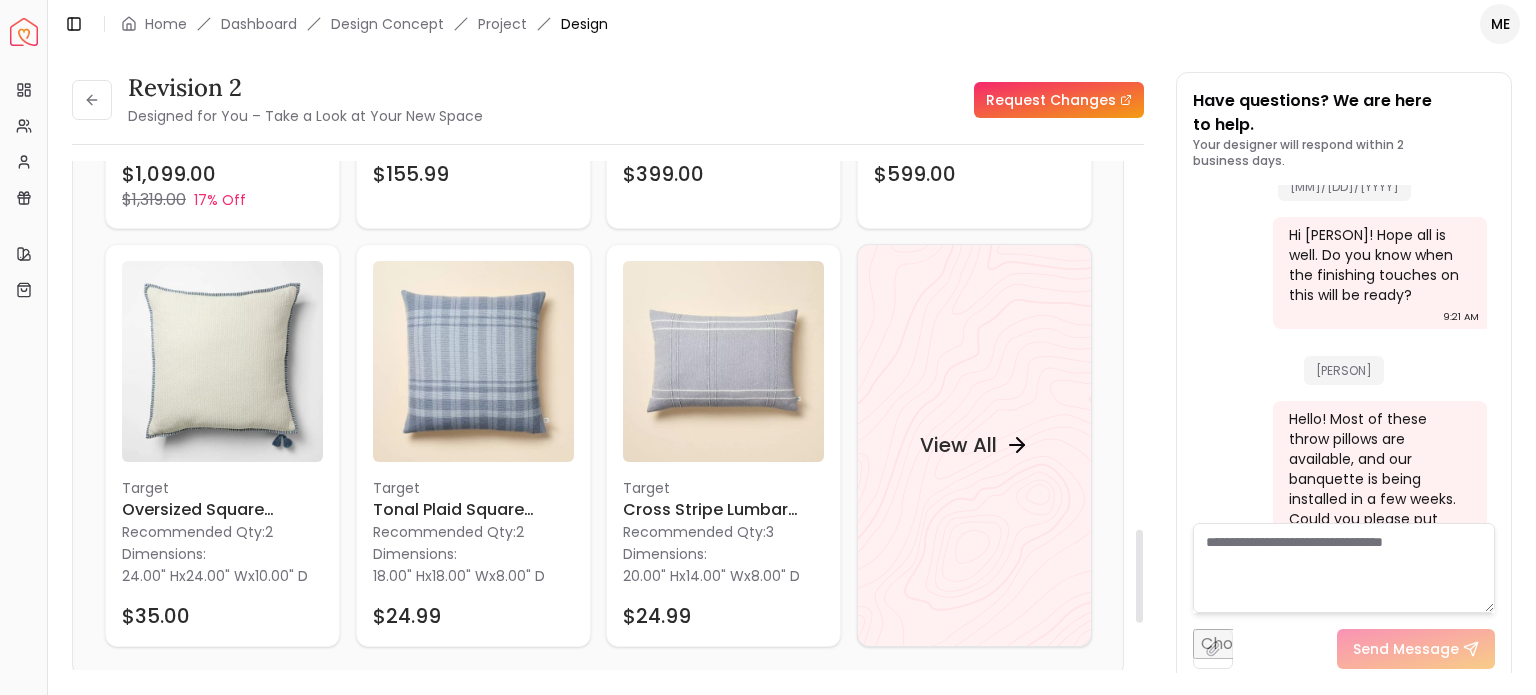 scroll, scrollTop: 2036, scrollLeft: 0, axis: vertical 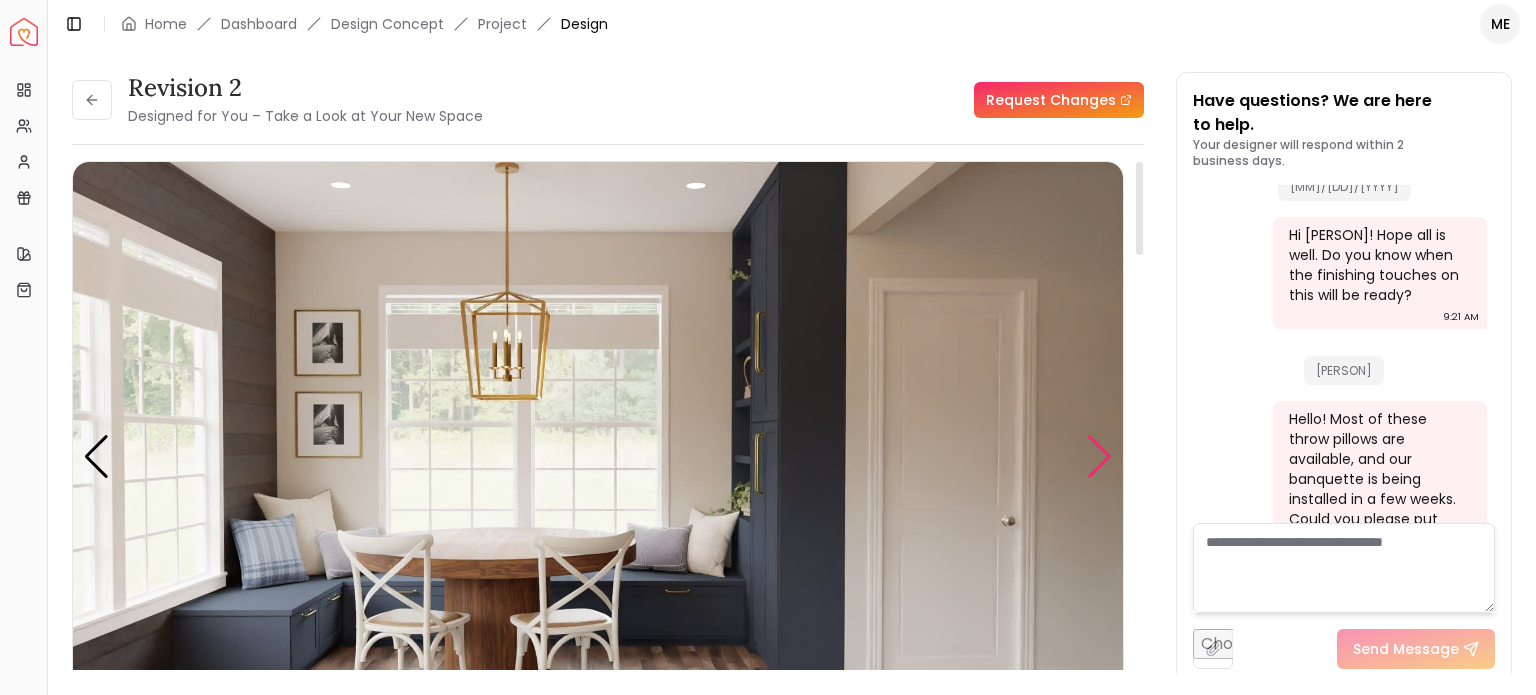 click at bounding box center [1099, 457] 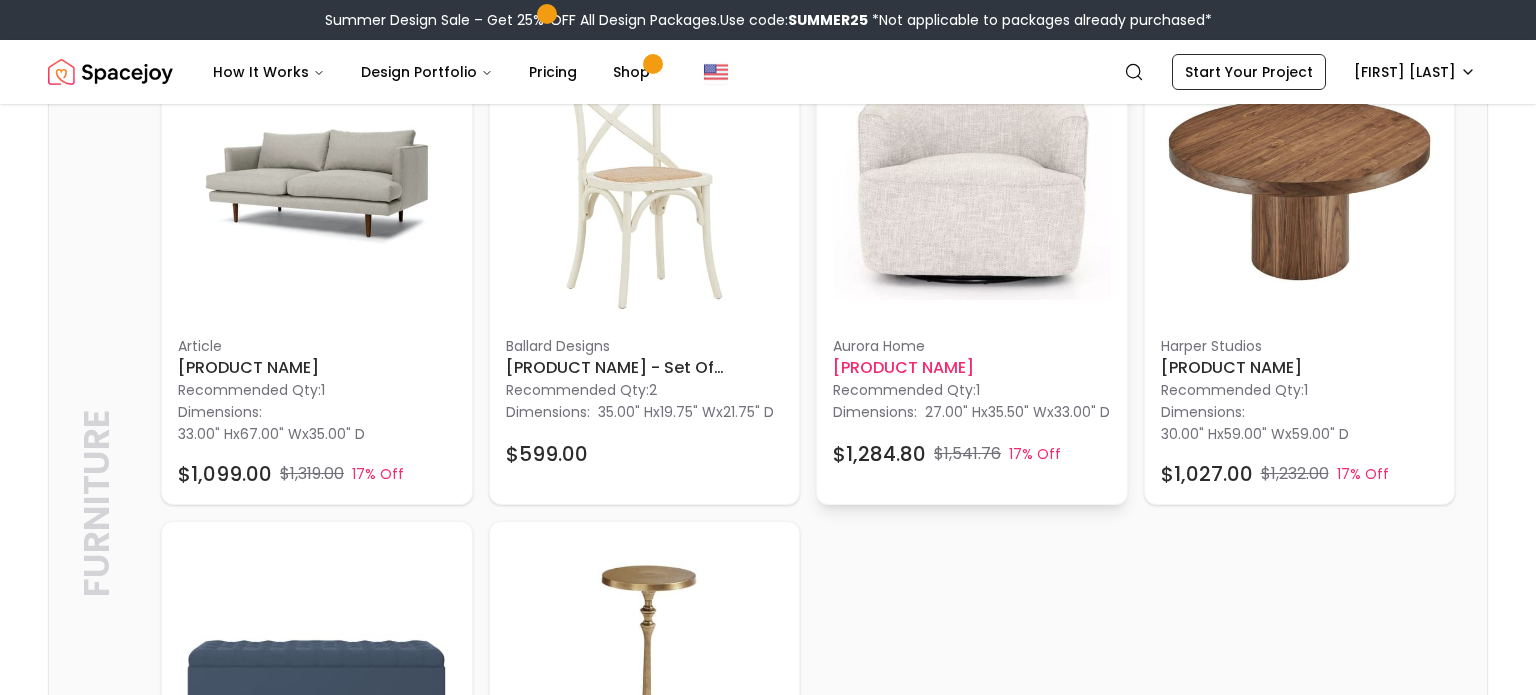 scroll, scrollTop: 696, scrollLeft: 0, axis: vertical 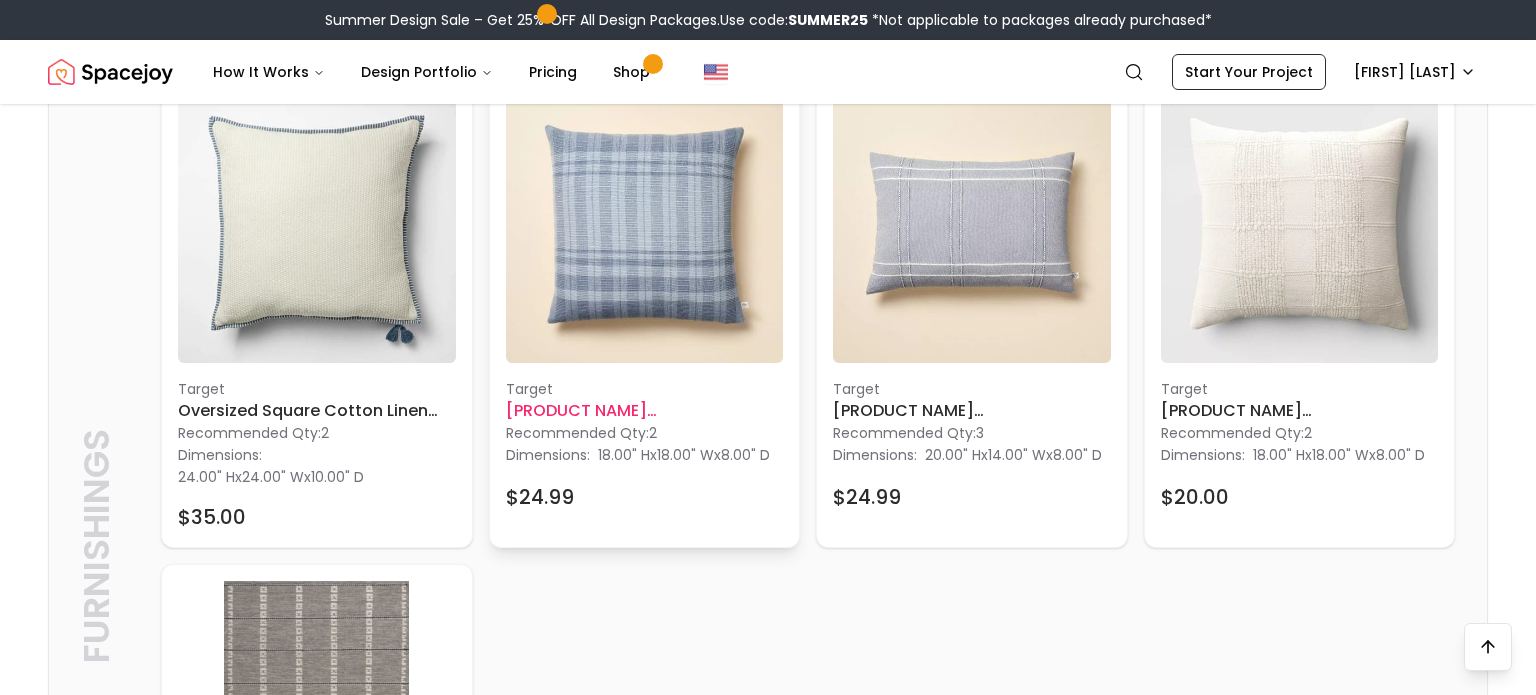 click at bounding box center (645, 224) 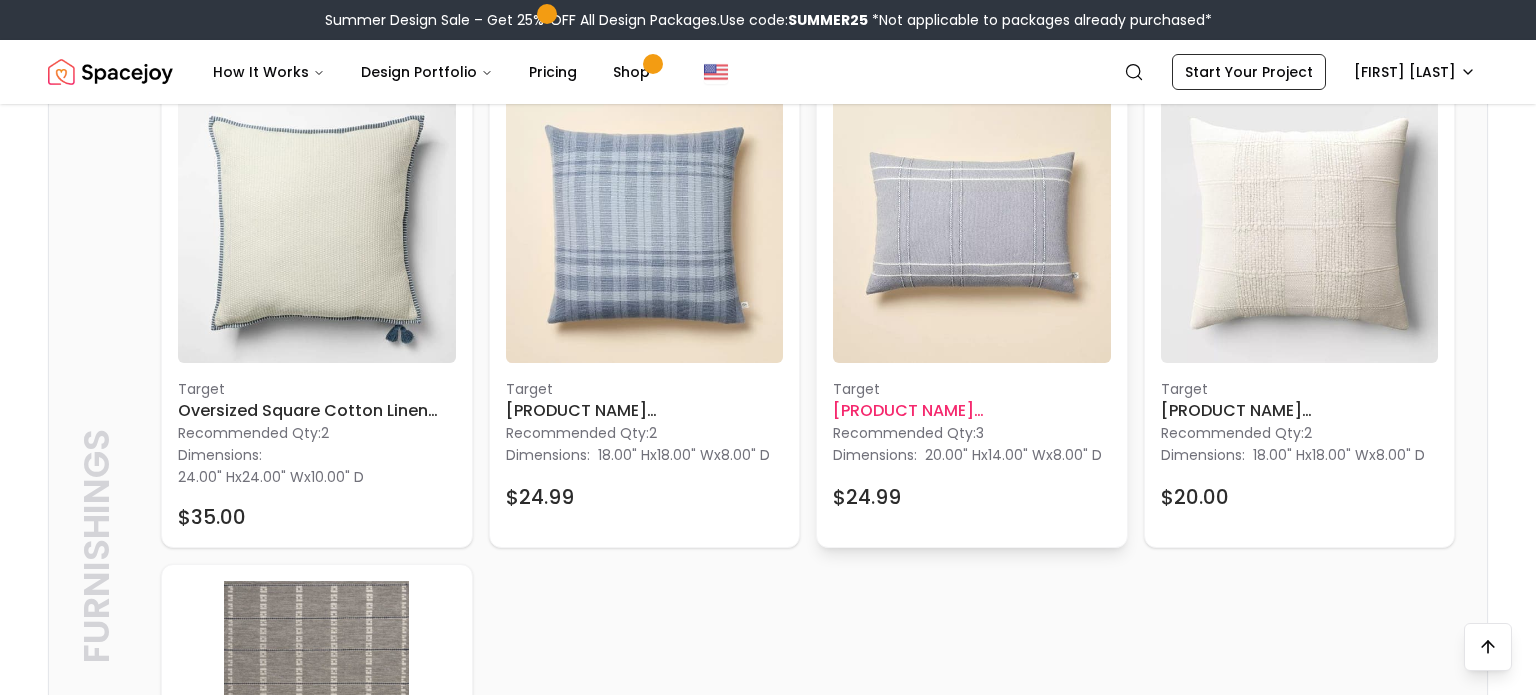 click at bounding box center (972, 224) 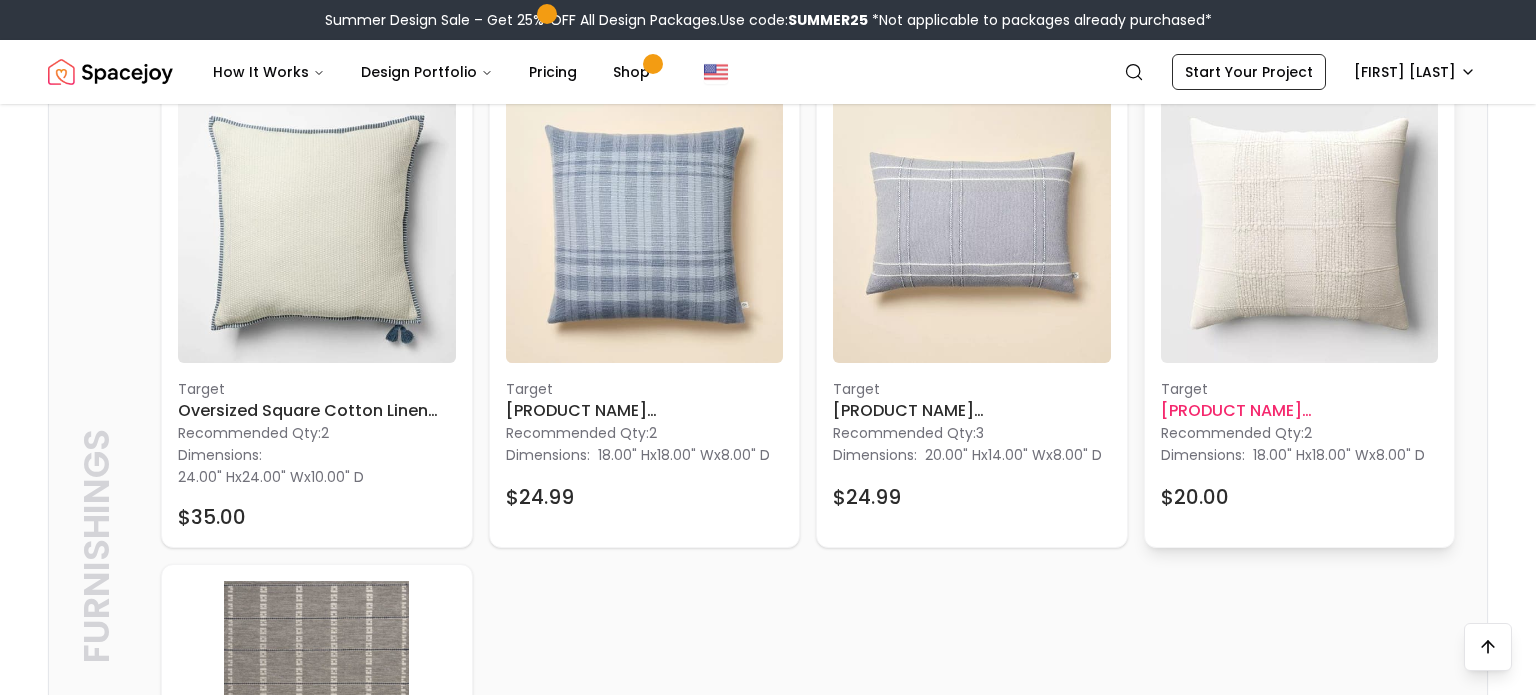 click at bounding box center [1300, 224] 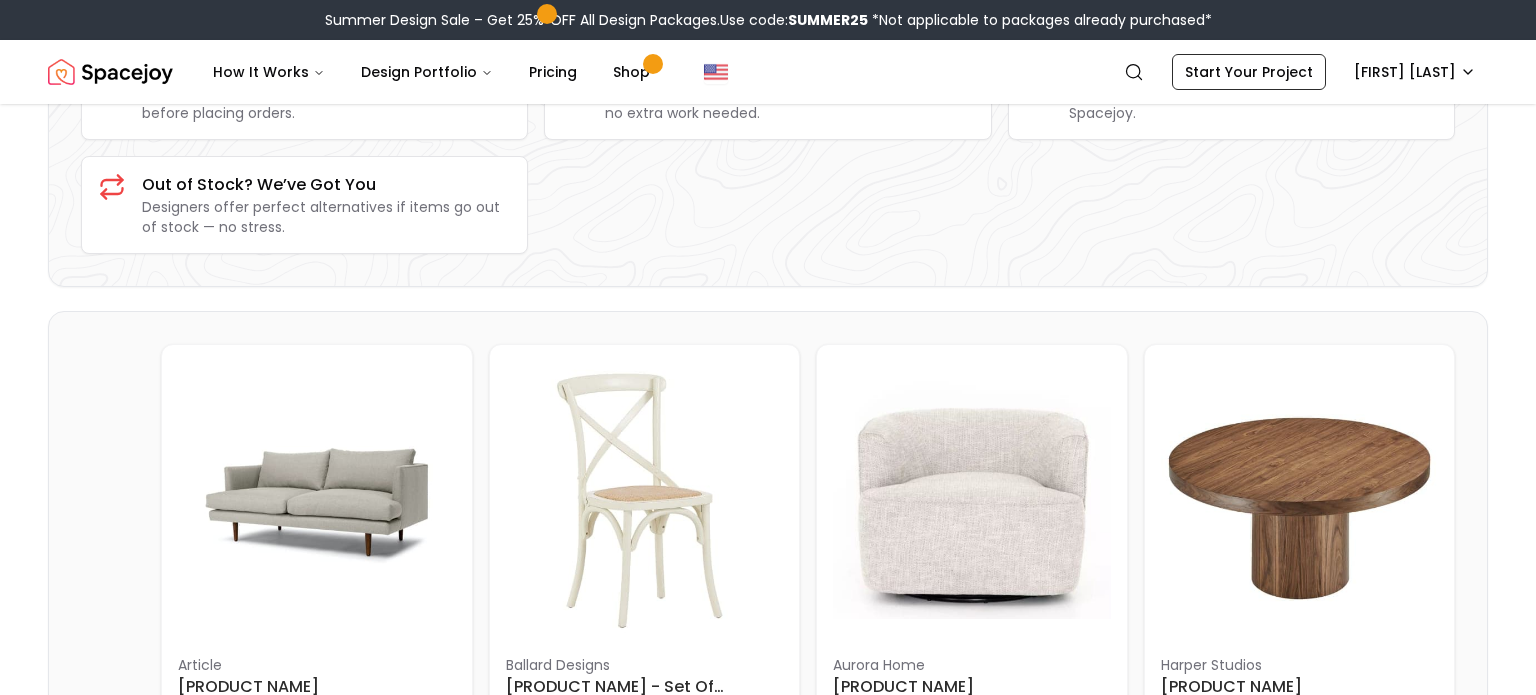 scroll, scrollTop: 397, scrollLeft: 0, axis: vertical 